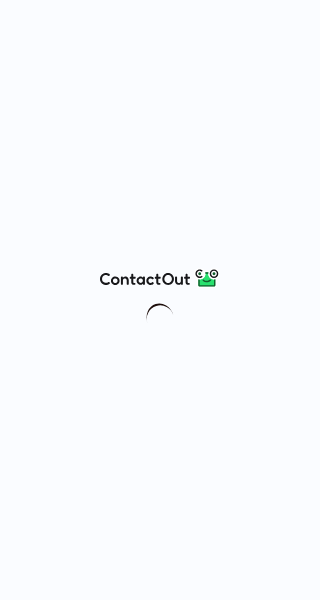 scroll, scrollTop: 0, scrollLeft: 0, axis: both 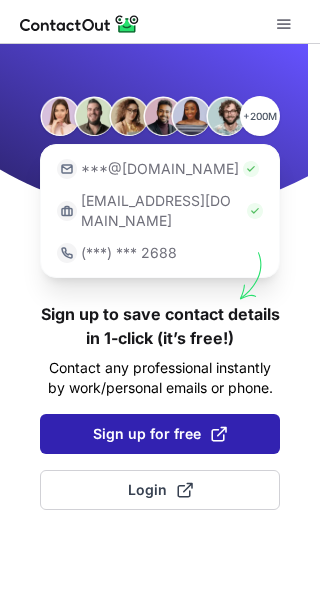 click on "Sign up for free" at bounding box center [160, 434] 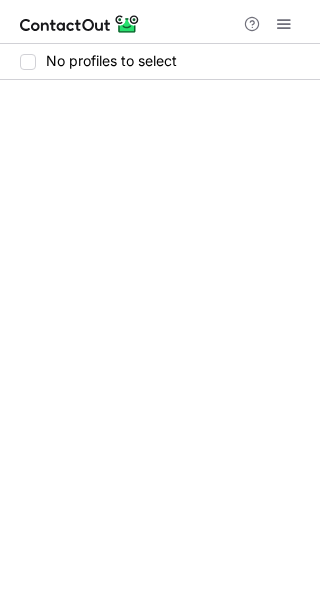 scroll, scrollTop: 0, scrollLeft: 0, axis: both 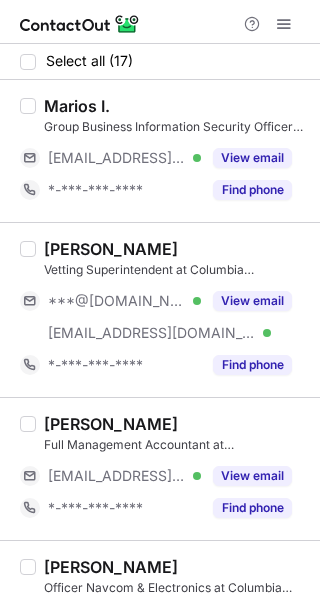click on "Marios I." at bounding box center [77, 106] 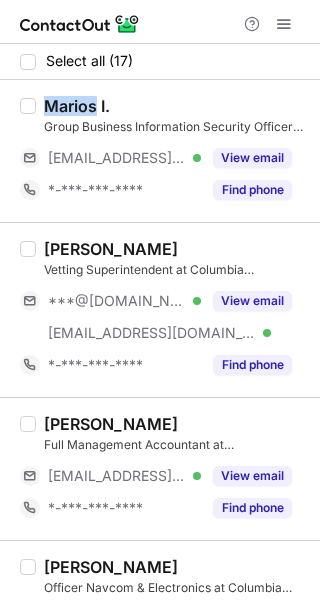 click on "Marios I." at bounding box center [77, 106] 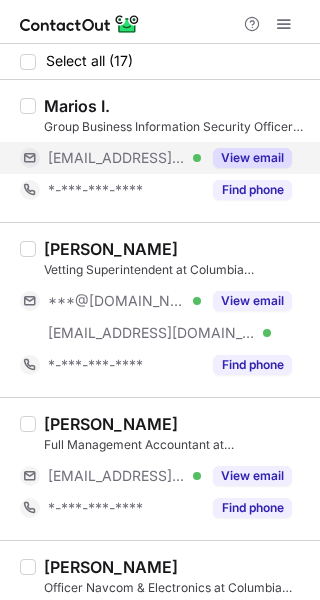 click on "***@csmcy.com Verified" at bounding box center [124, 158] 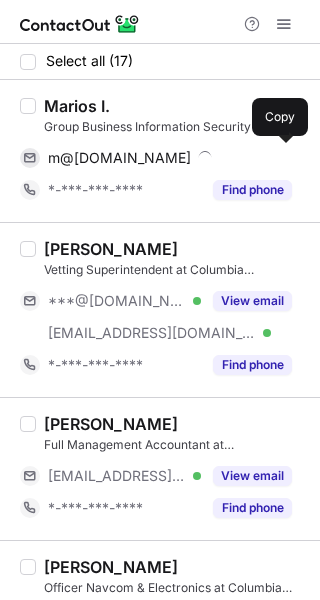 click at bounding box center (208, 157) 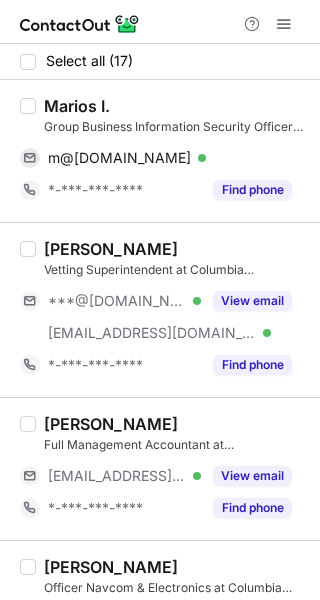 click on "Giannis Nikolaou" at bounding box center [111, 249] 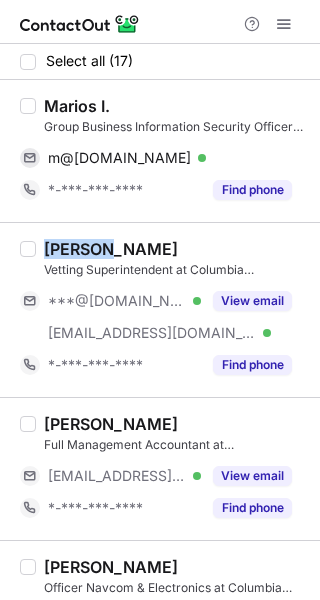 click on "Giannis Nikolaou" at bounding box center [111, 249] 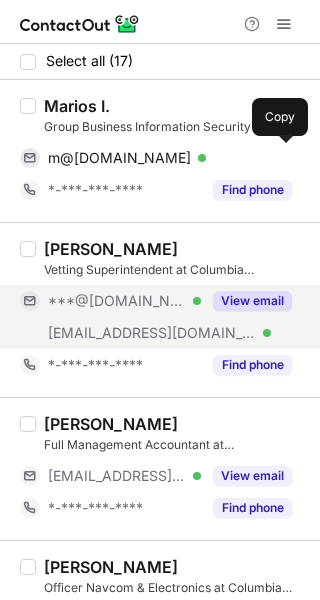 click on "***@outlook.com Verified" at bounding box center [124, 301] 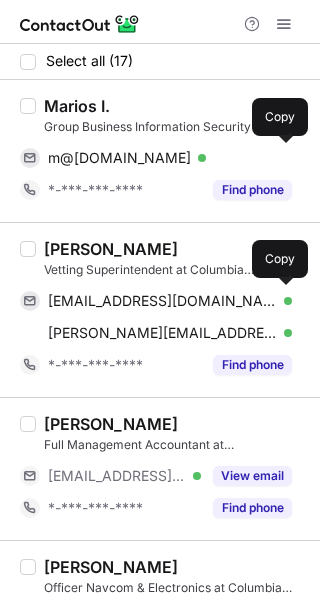 click on "g.nikolaou19@outlook.com" at bounding box center (162, 301) 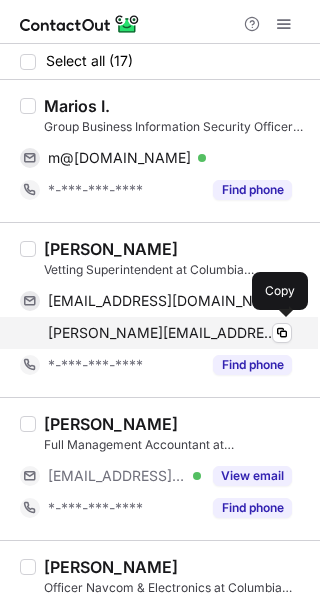click on "g.nikolaou@csmcy.com" at bounding box center [162, 333] 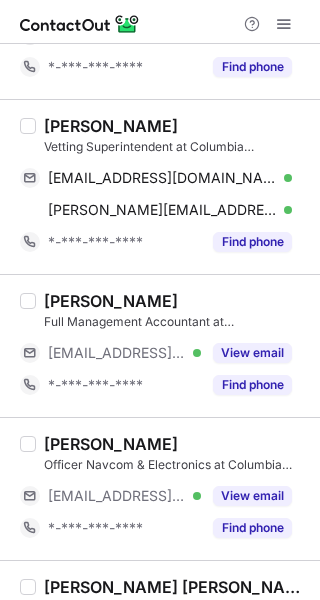 scroll, scrollTop: 134, scrollLeft: 0, axis: vertical 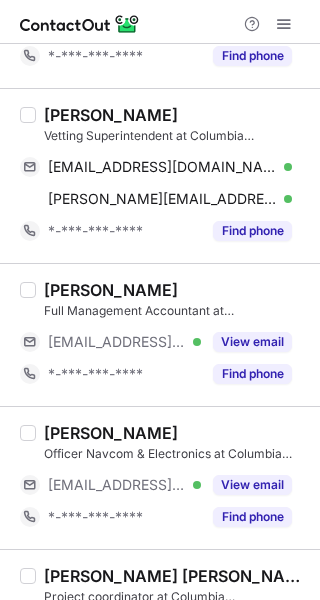click on "Christos Ioakim" at bounding box center [111, 290] 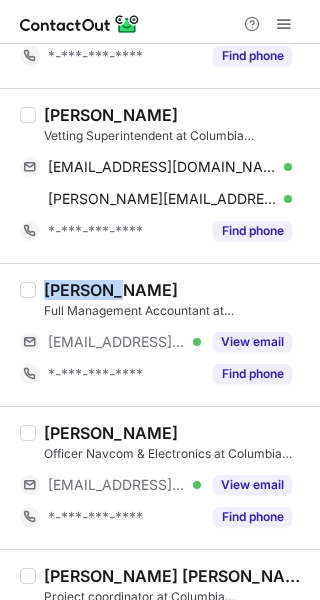 copy on "Christos" 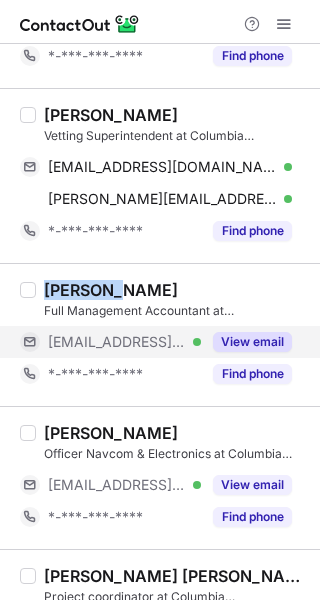click on "View email" at bounding box center (252, 342) 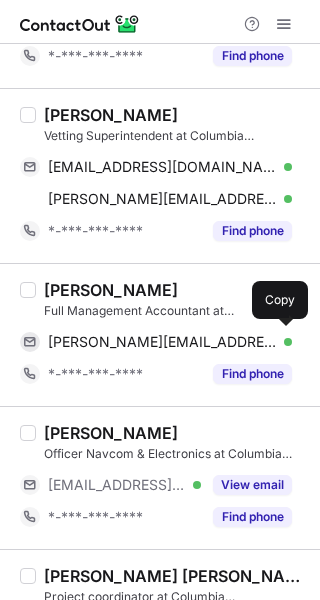 click on "c.ioakim@csmcy.com Verified" at bounding box center [170, 342] 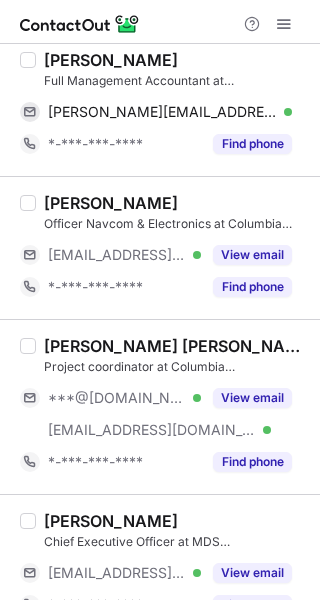 scroll, scrollTop: 365, scrollLeft: 0, axis: vertical 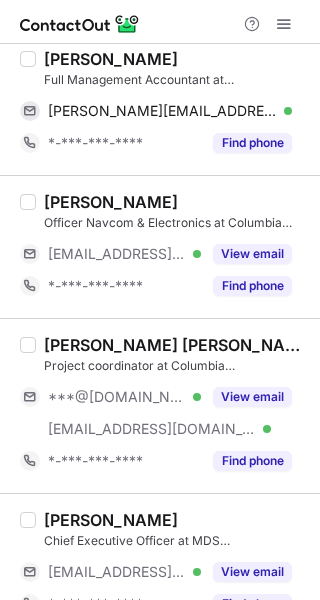 click on "Maria Mavromati Spoljaric" at bounding box center [176, 345] 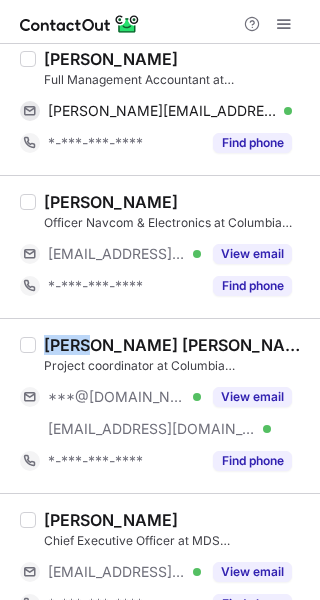 click on "Maria Mavromati Spoljaric" at bounding box center [176, 345] 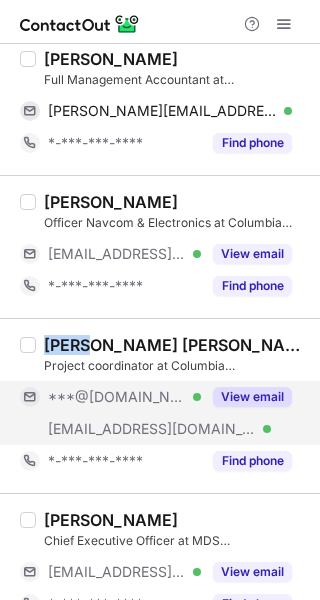 click on "View email" at bounding box center [252, 397] 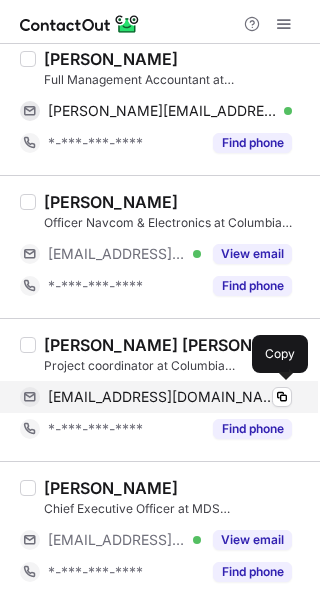 click on "mariannathens@gmail.com" at bounding box center [162, 397] 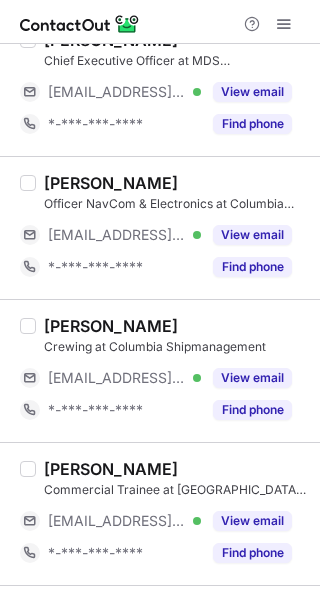 scroll, scrollTop: 814, scrollLeft: 0, axis: vertical 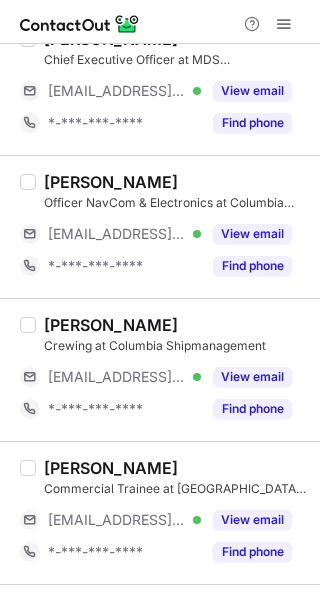 click on "Mary Elia" at bounding box center [111, 325] 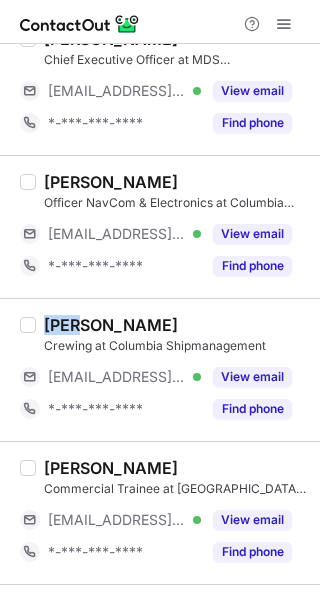 click on "Mary Elia" at bounding box center (111, 325) 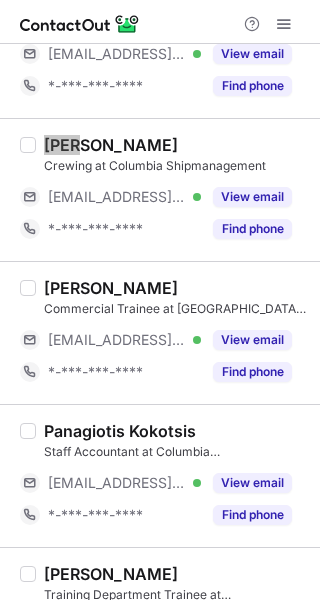 scroll, scrollTop: 992, scrollLeft: 0, axis: vertical 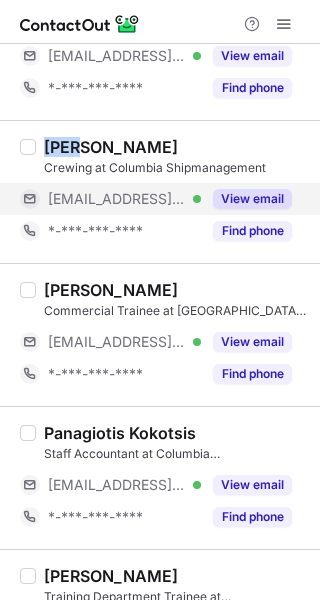 click on "View email" at bounding box center [252, 199] 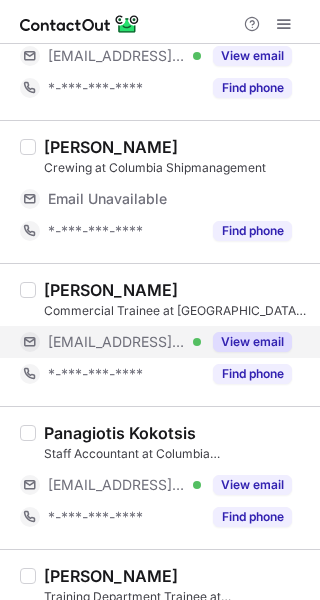 click on "***@csmcy.com" at bounding box center (117, 342) 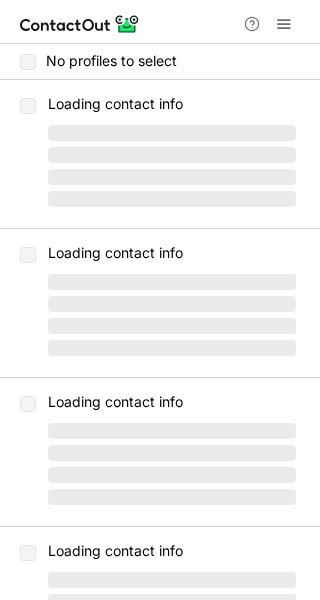 scroll, scrollTop: 0, scrollLeft: 0, axis: both 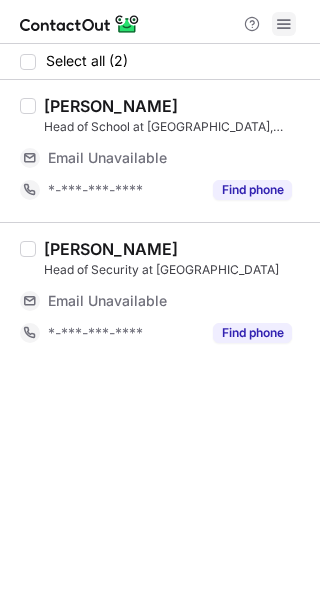 click at bounding box center (284, 24) 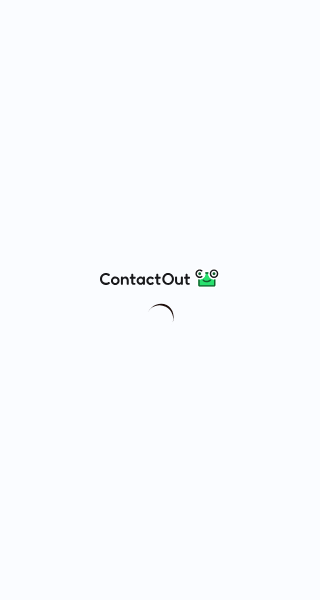 scroll, scrollTop: 0, scrollLeft: 0, axis: both 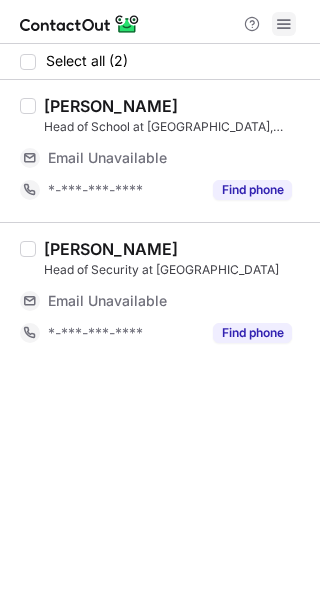 click at bounding box center [284, 24] 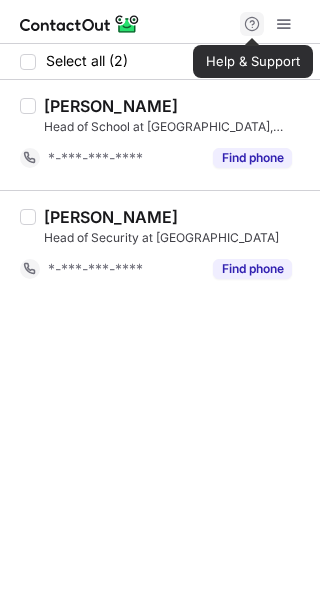 click at bounding box center [252, 24] 